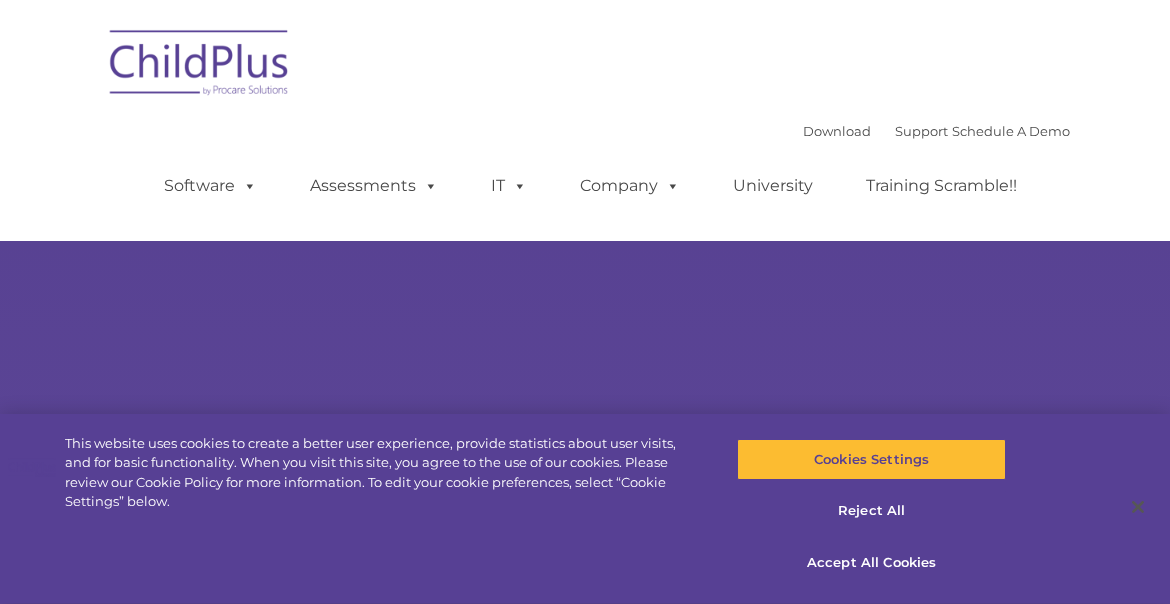 scroll, scrollTop: 0, scrollLeft: 0, axis: both 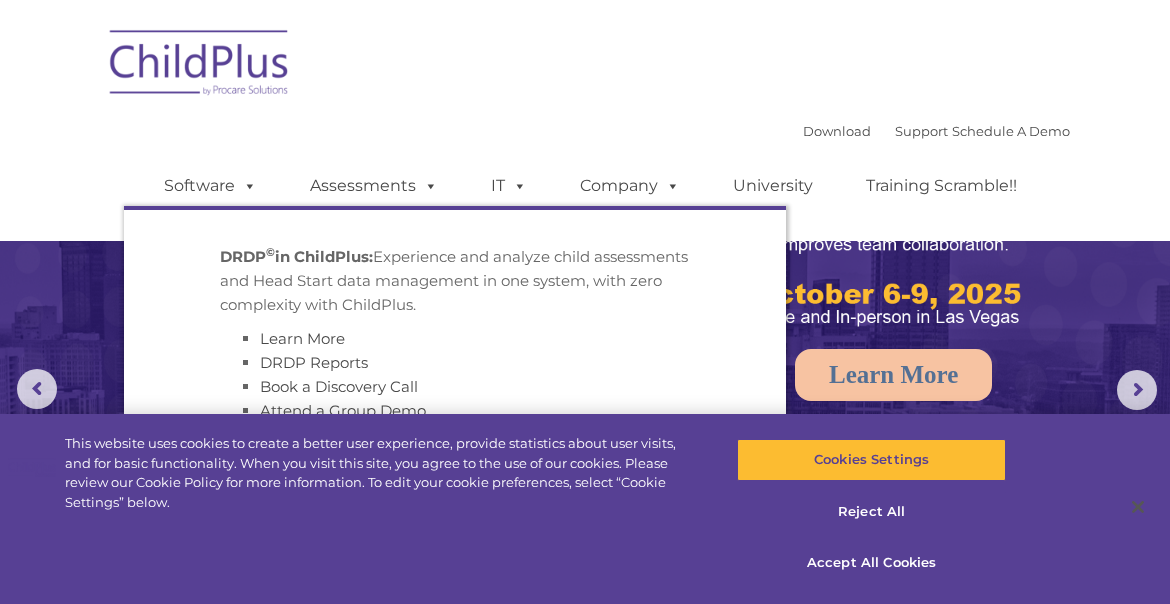 click on "Software
ChildPlus:  The original and most widely-used Head Start data management system with over 35 years of experience providing software, service, and support.
Learn More
Features
Schedule A Demo
Getting Started
Assessments
DRDP ©  in ChildPlus:  Experience and analyze child assessments and Head Start data management in one system, with zero complexity with ChildPlus.
Learn More
DRDP Reports
Book a Discovery Call
Attend a Group Demo
DRDP FAQ
IT
Hosting Security System Requirements Download Software Policy
Company
Events Account Help Regional User Groups Contact Us
University Training Scramble!!" at bounding box center [597, 186] 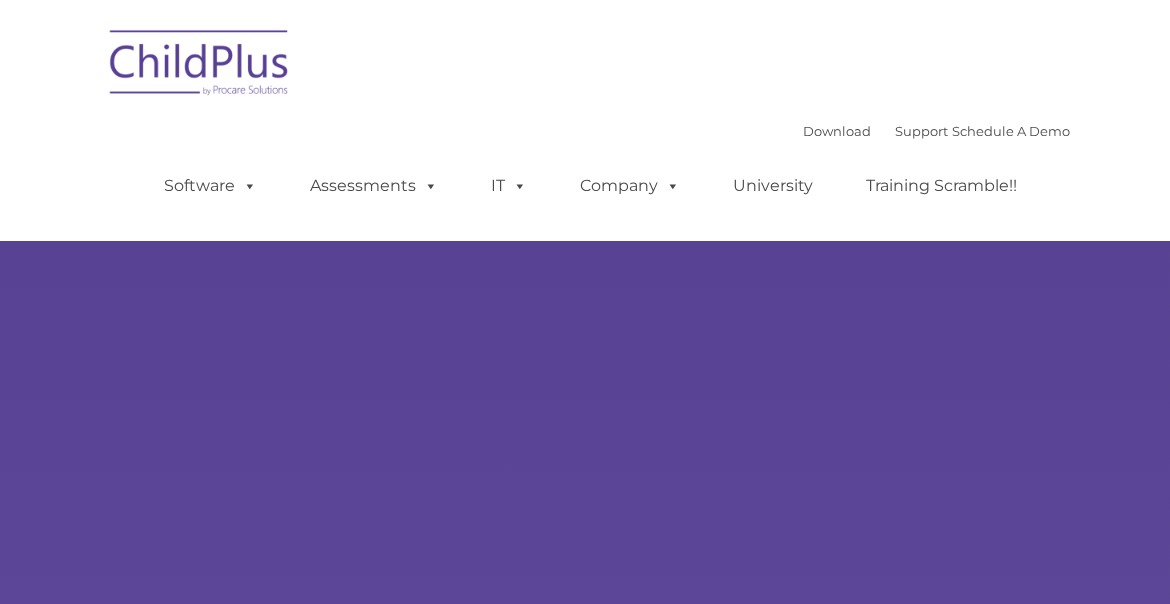 scroll, scrollTop: 0, scrollLeft: 0, axis: both 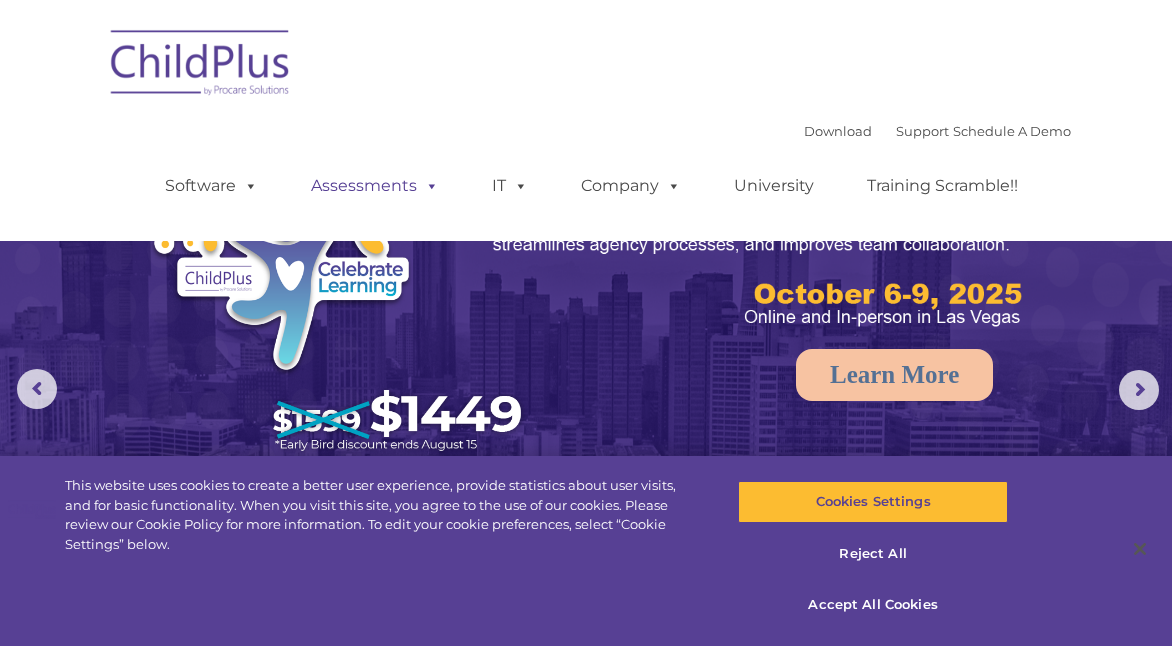 click on "Assessments" at bounding box center [375, 186] 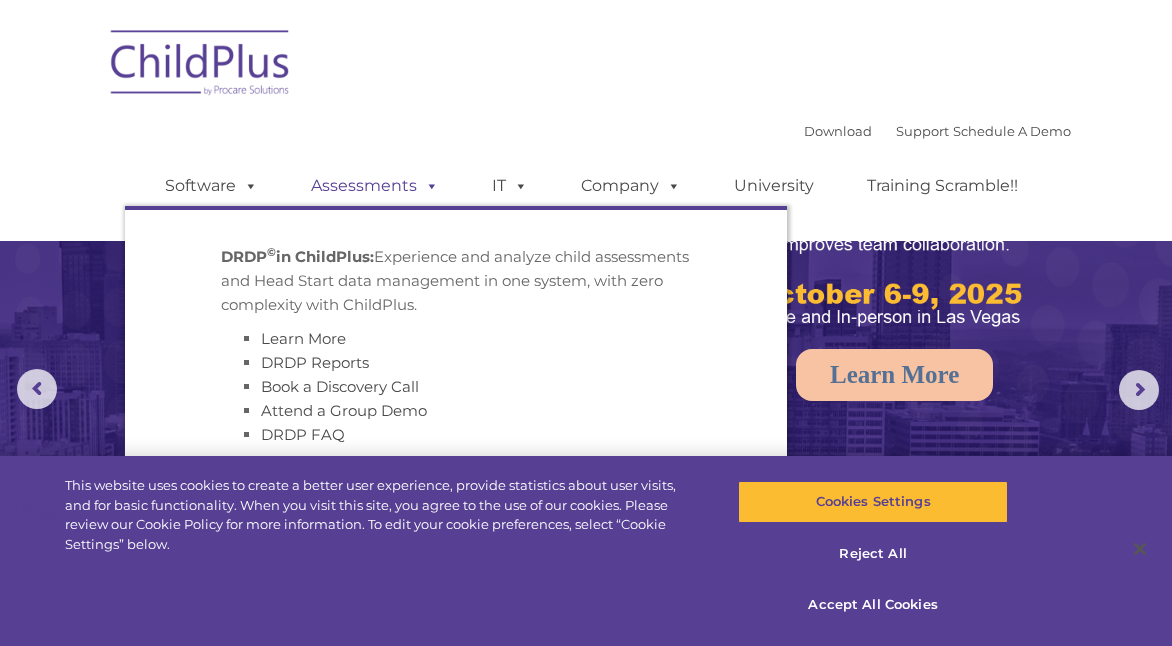 click on "Assessments" at bounding box center [375, 186] 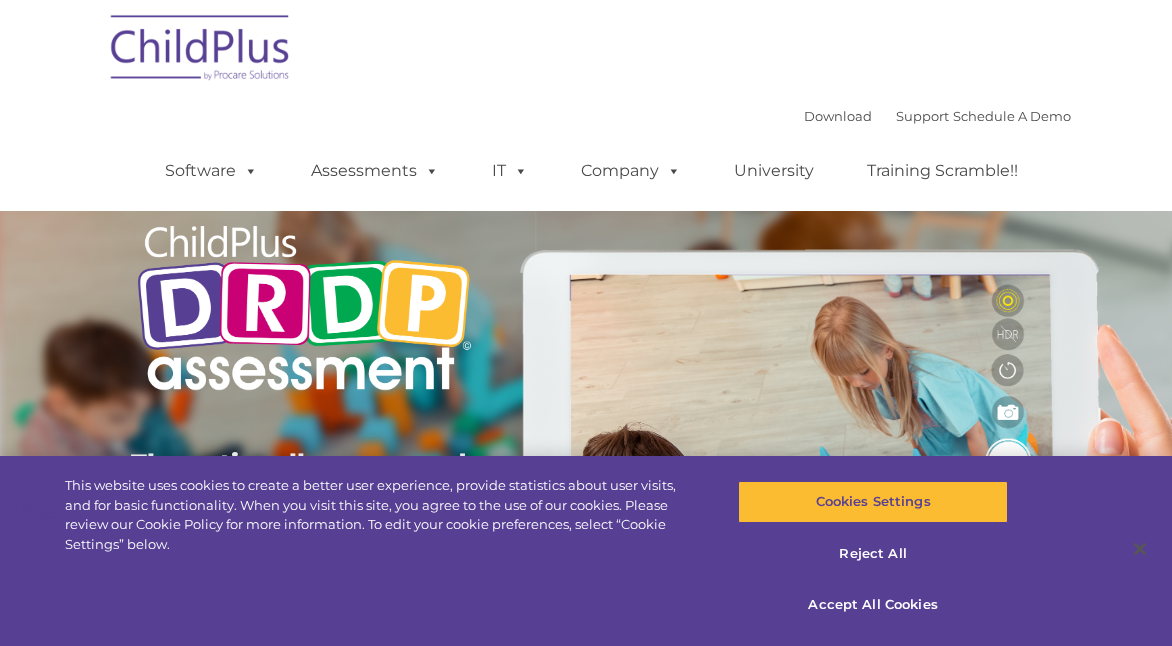 scroll, scrollTop: 0, scrollLeft: 0, axis: both 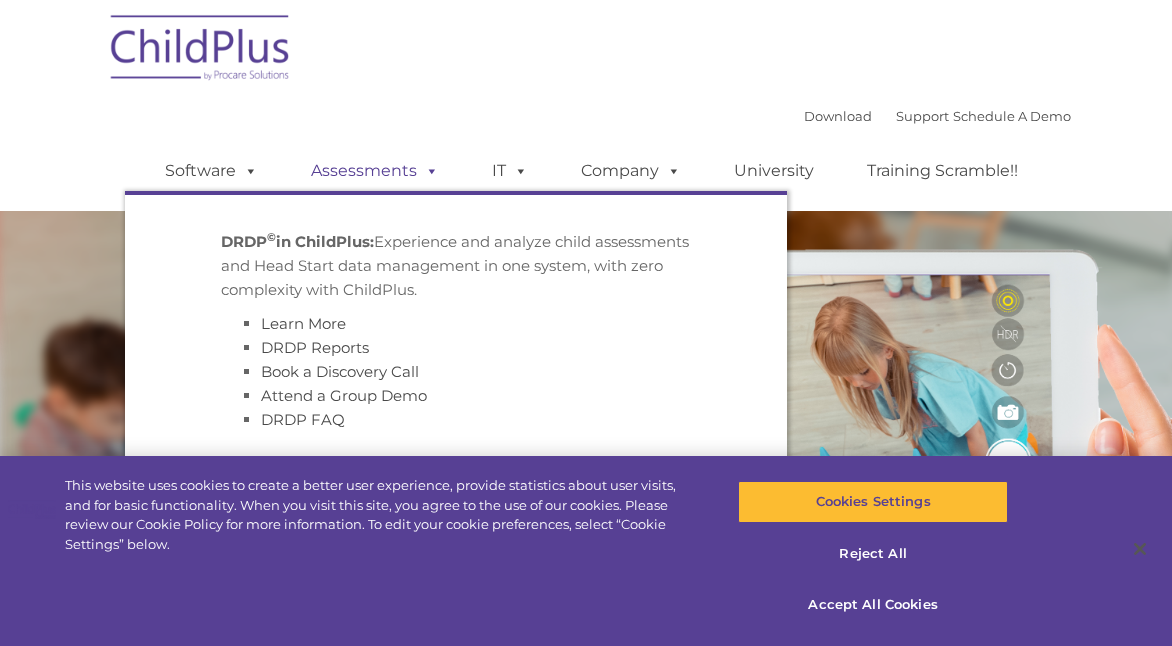 click on "Assessments" at bounding box center [375, 171] 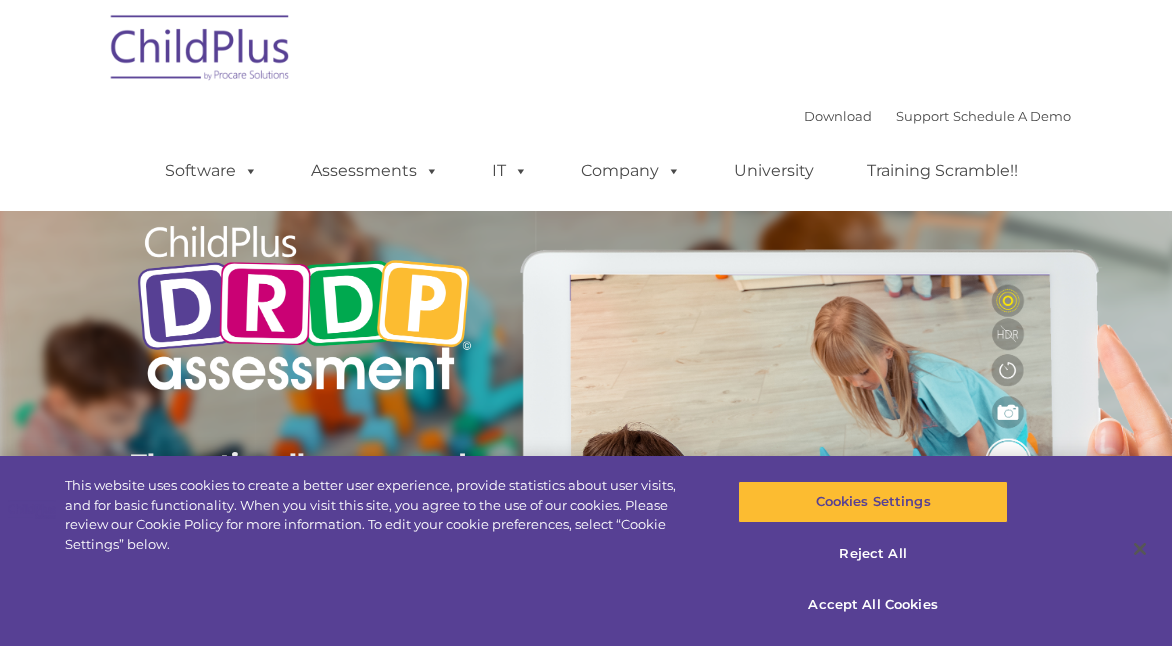 scroll, scrollTop: 0, scrollLeft: 0, axis: both 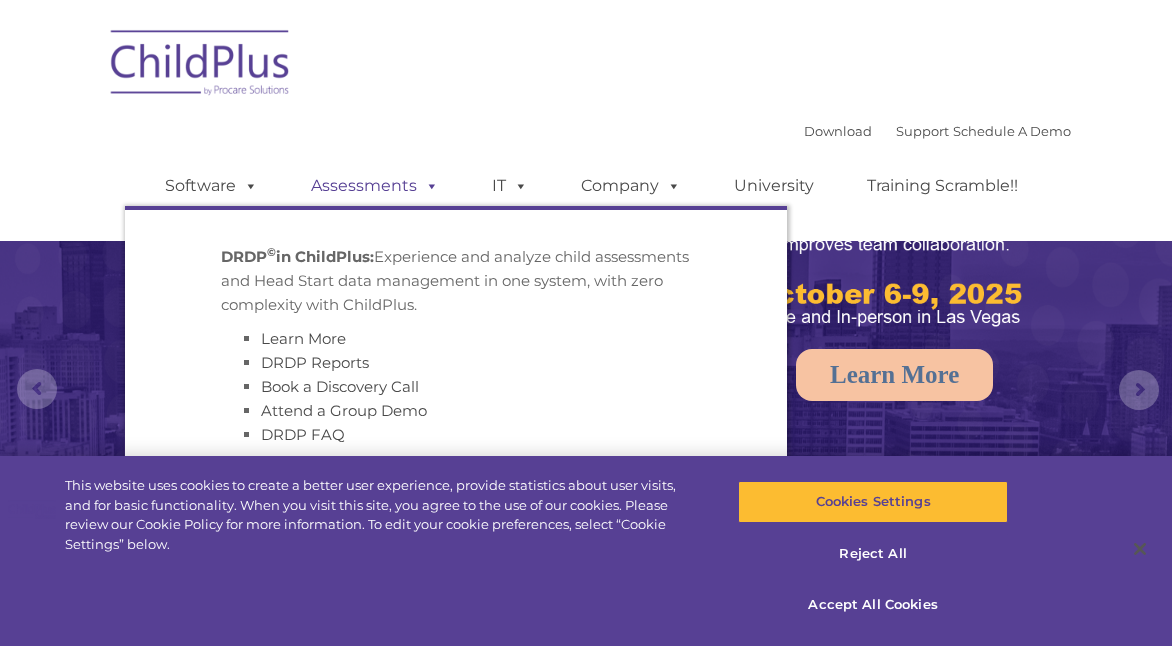 click on "Assessments" at bounding box center (375, 186) 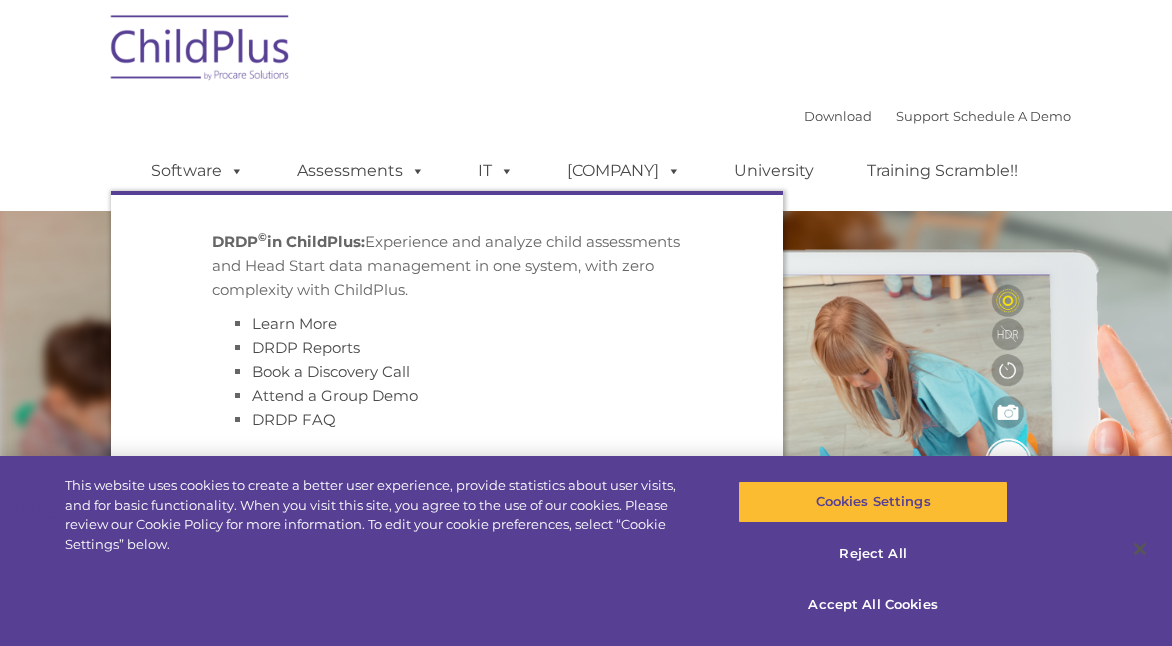 scroll, scrollTop: 0, scrollLeft: 0, axis: both 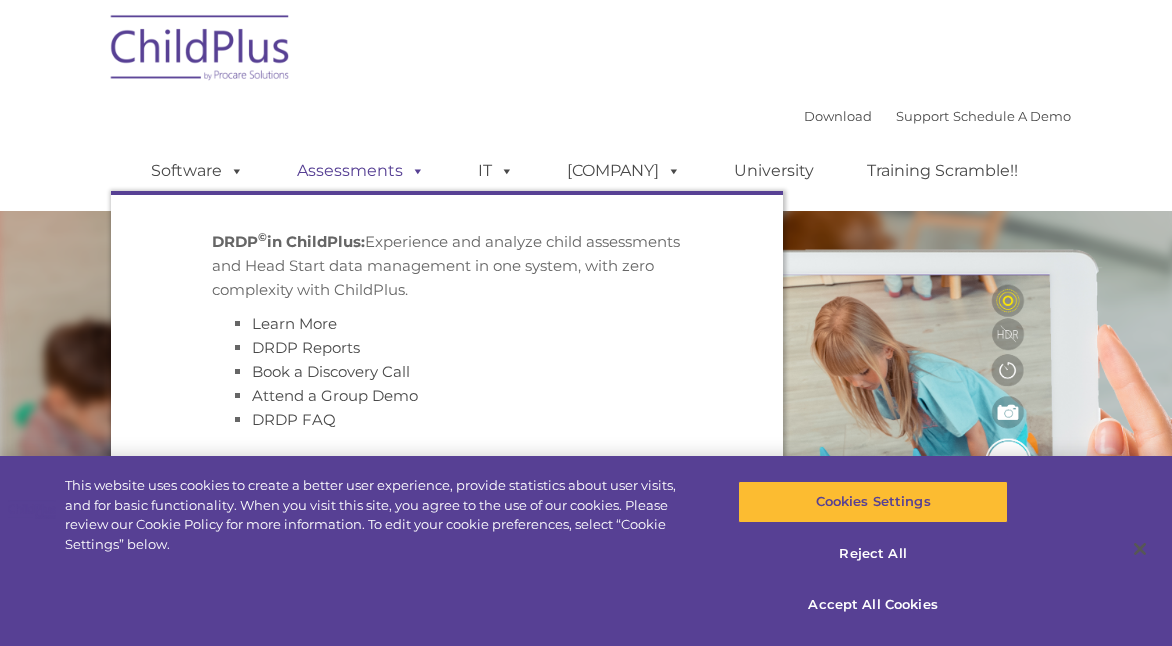 click on "Assessments" at bounding box center (361, 171) 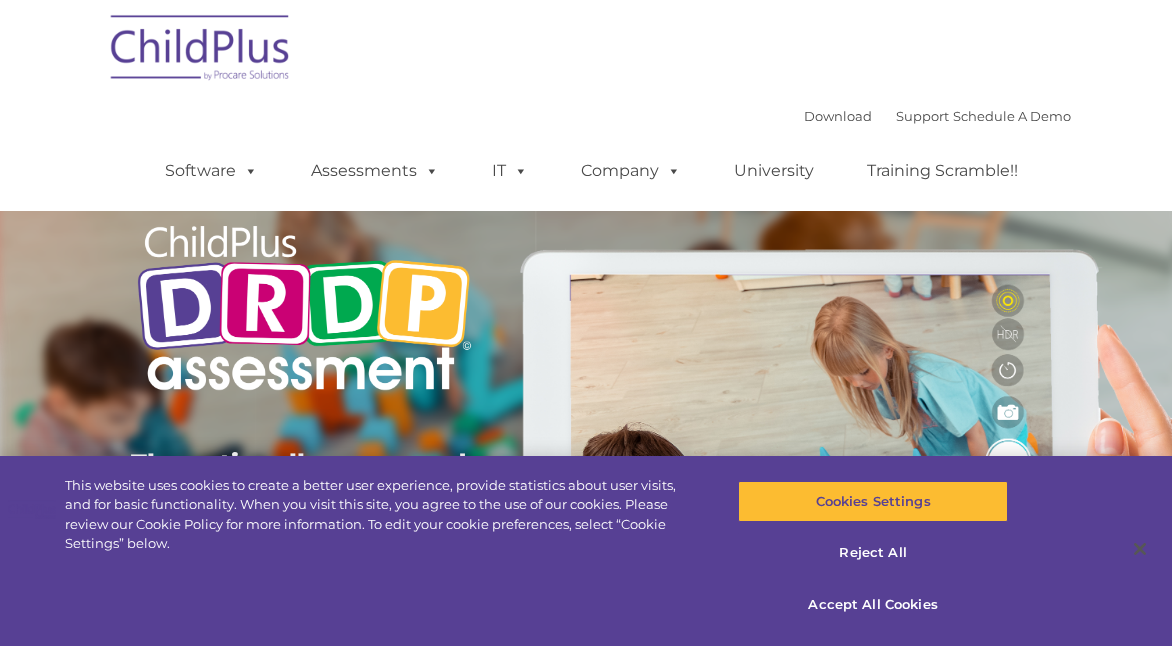 scroll, scrollTop: 0, scrollLeft: 0, axis: both 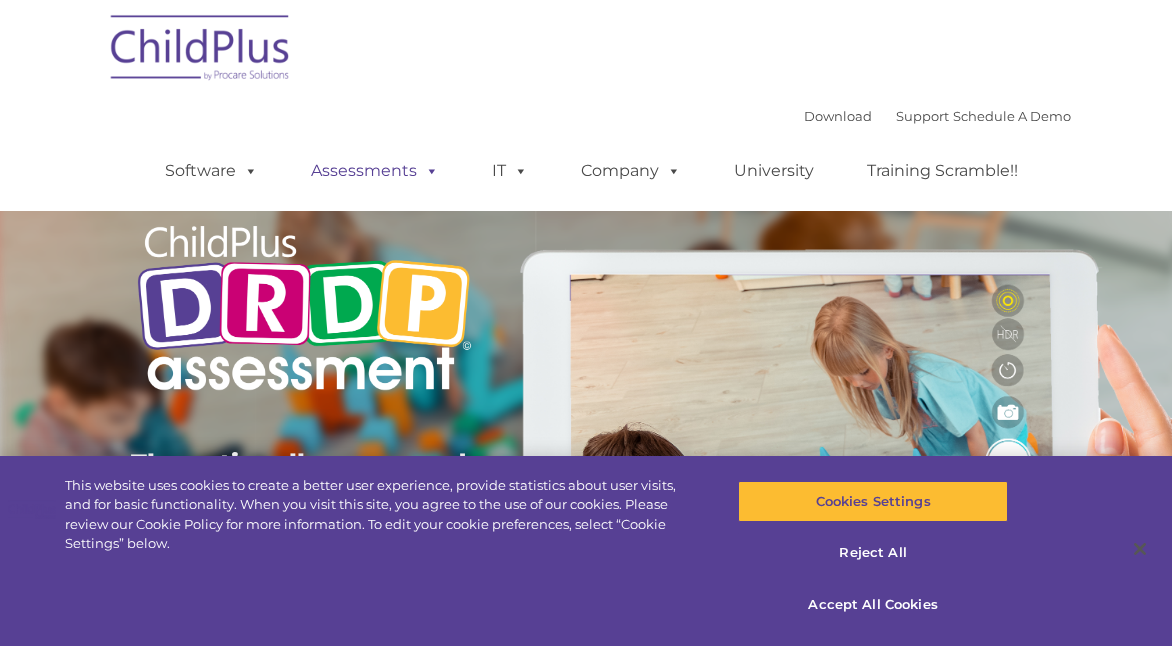 click on "Assessments" at bounding box center (375, 171) 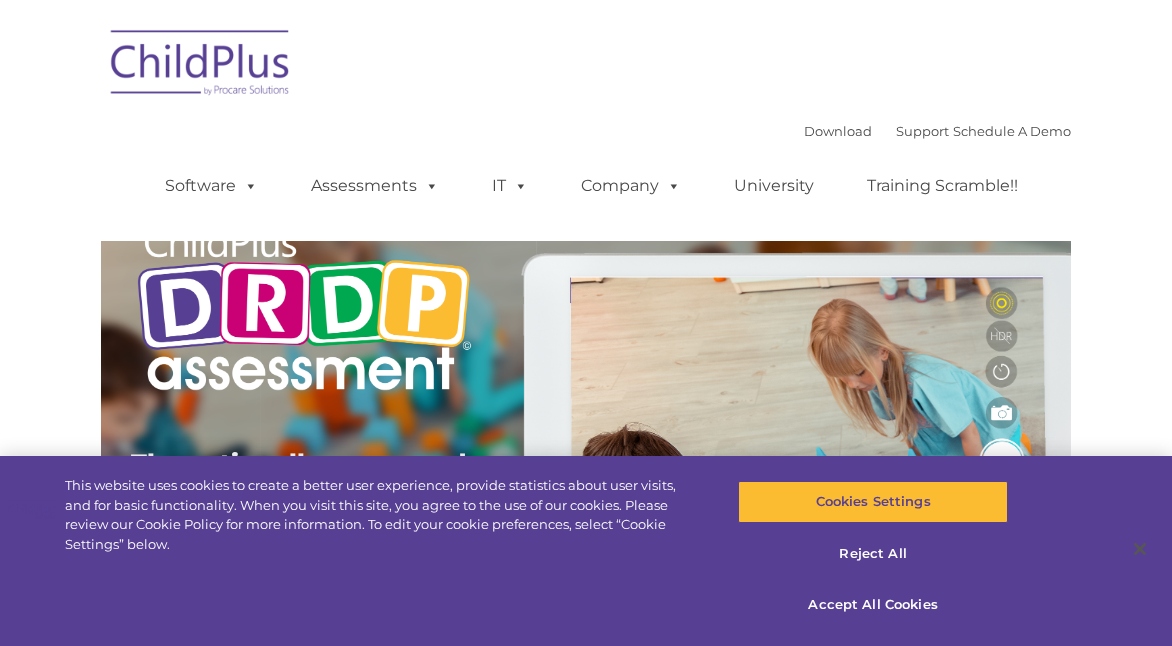 scroll, scrollTop: 0, scrollLeft: 0, axis: both 